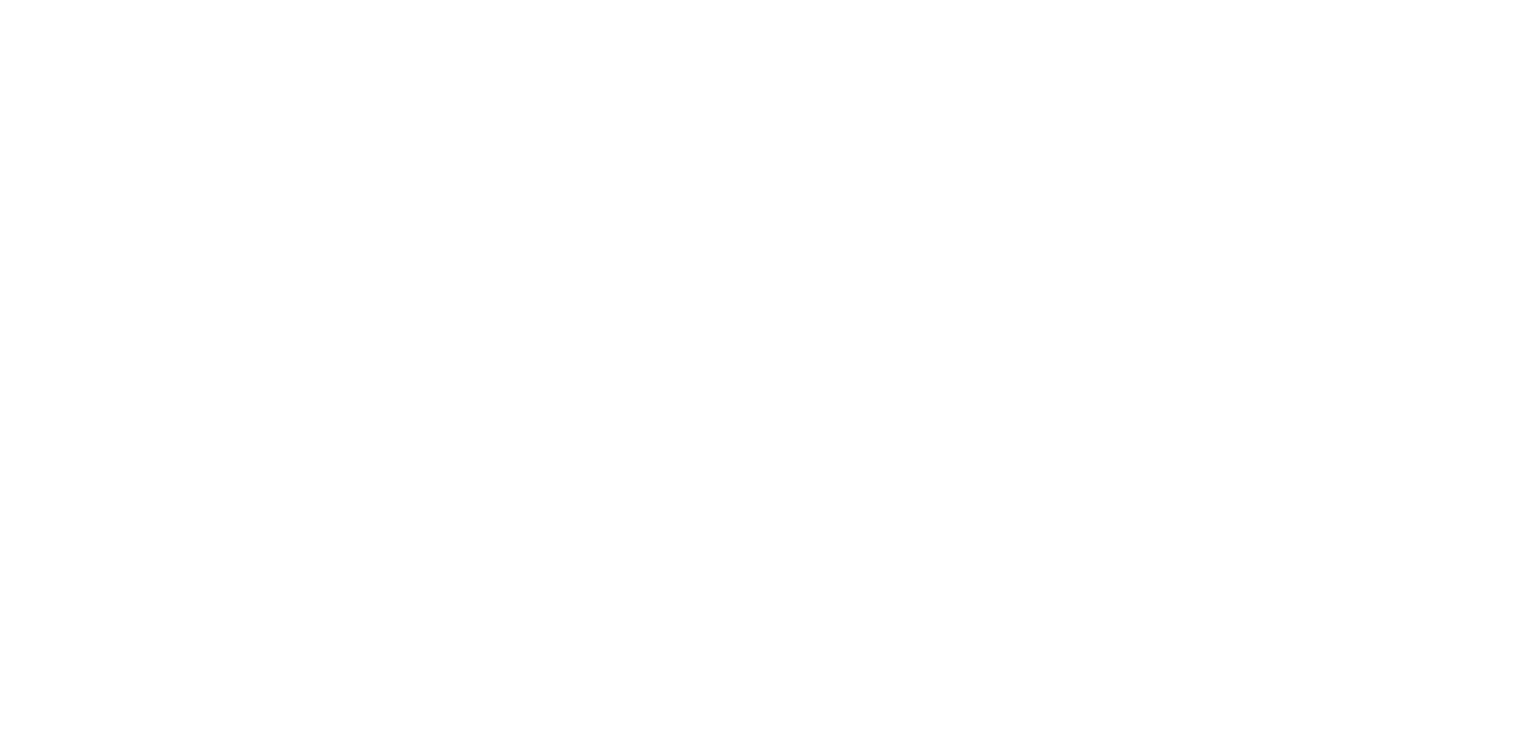 scroll, scrollTop: 0, scrollLeft: 0, axis: both 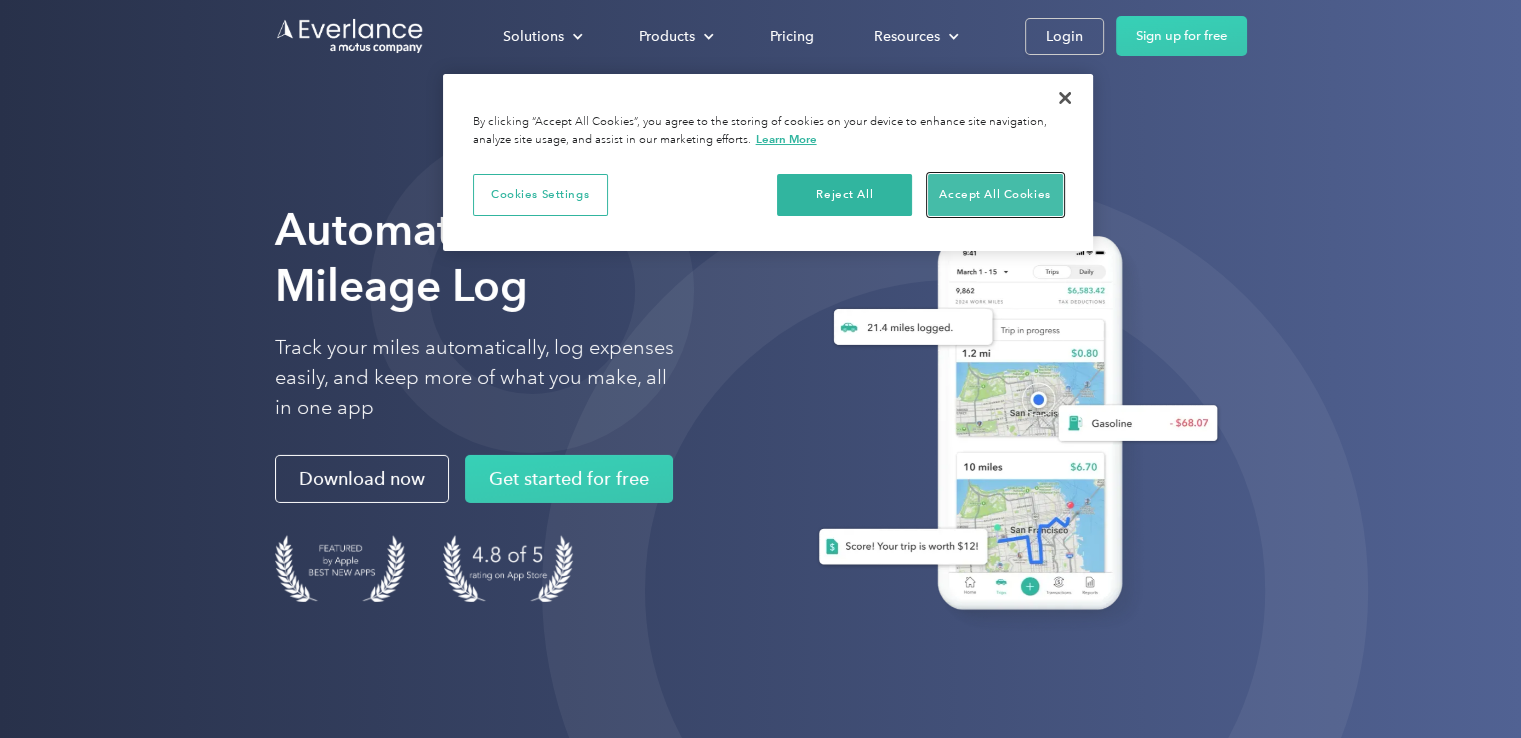 click on "Accept All Cookies" at bounding box center (995, 195) 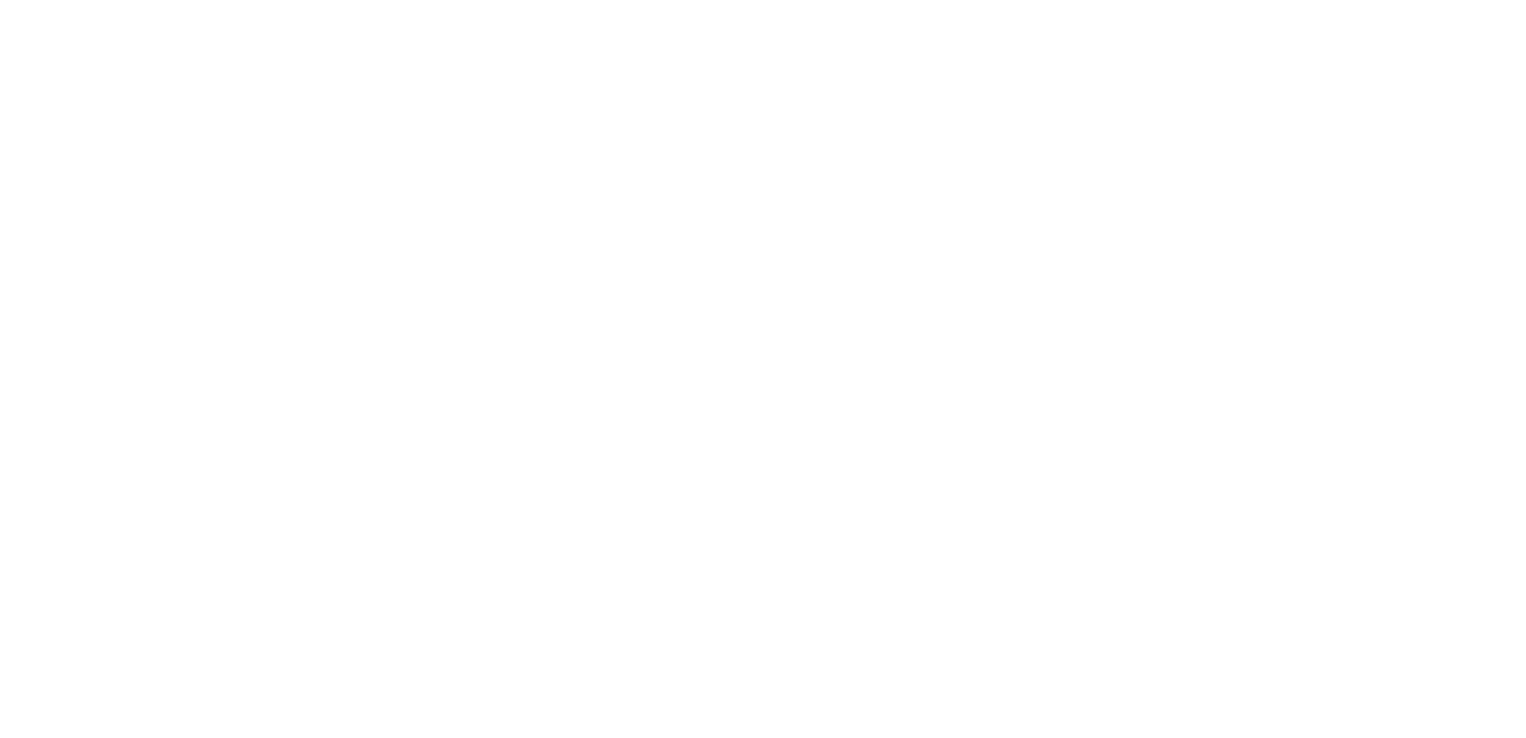 scroll, scrollTop: 0, scrollLeft: 0, axis: both 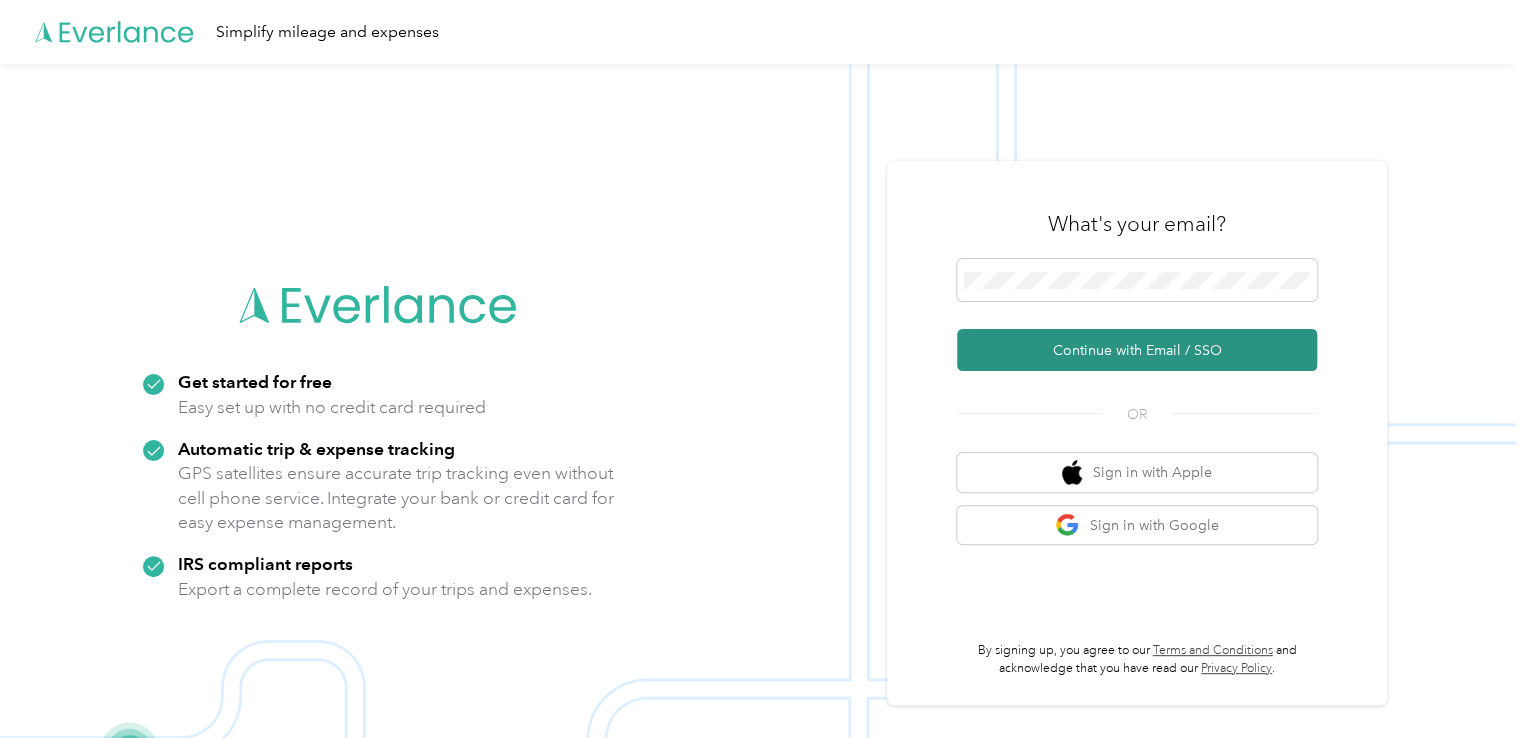 click on "Continue with Email / SSO" at bounding box center (1137, 350) 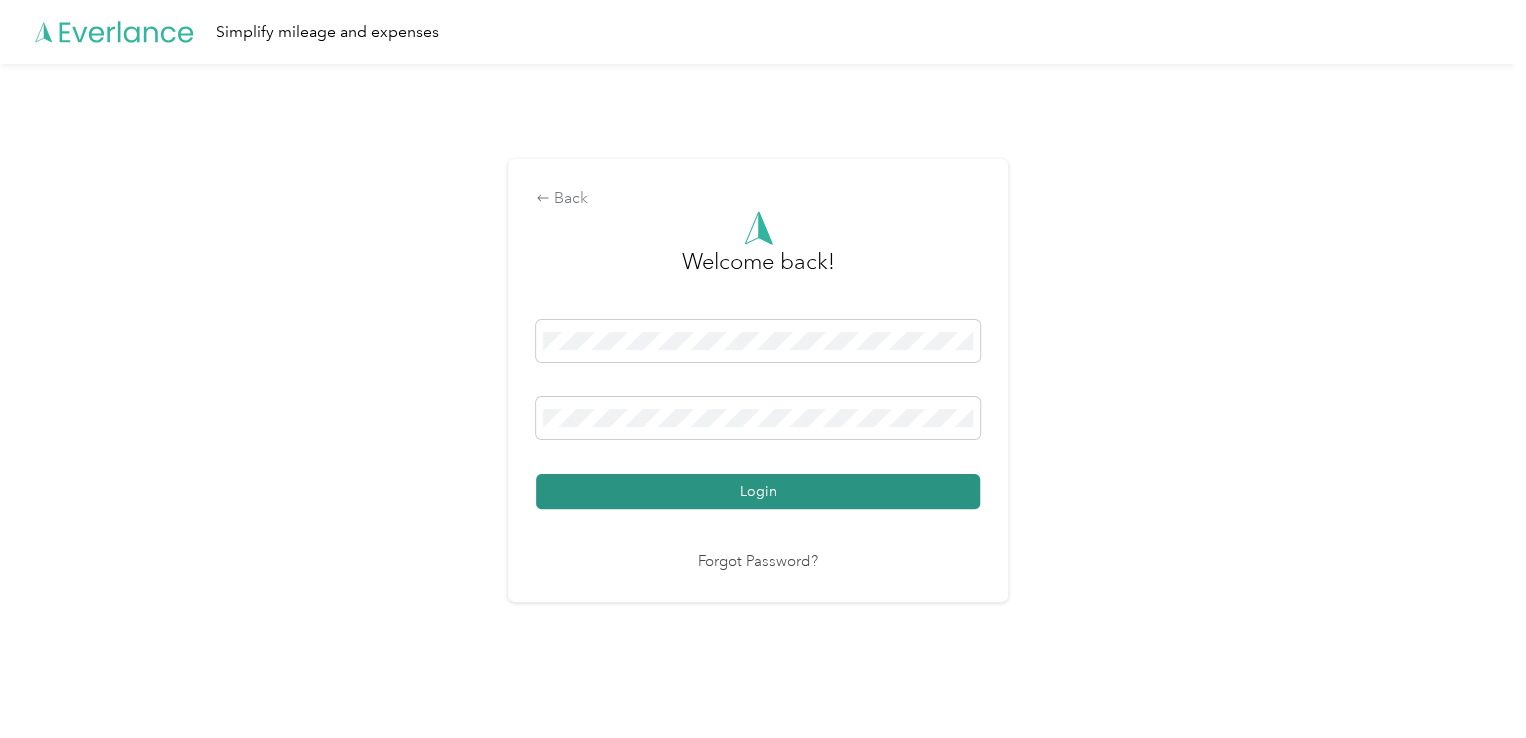 click on "Login" at bounding box center (758, 491) 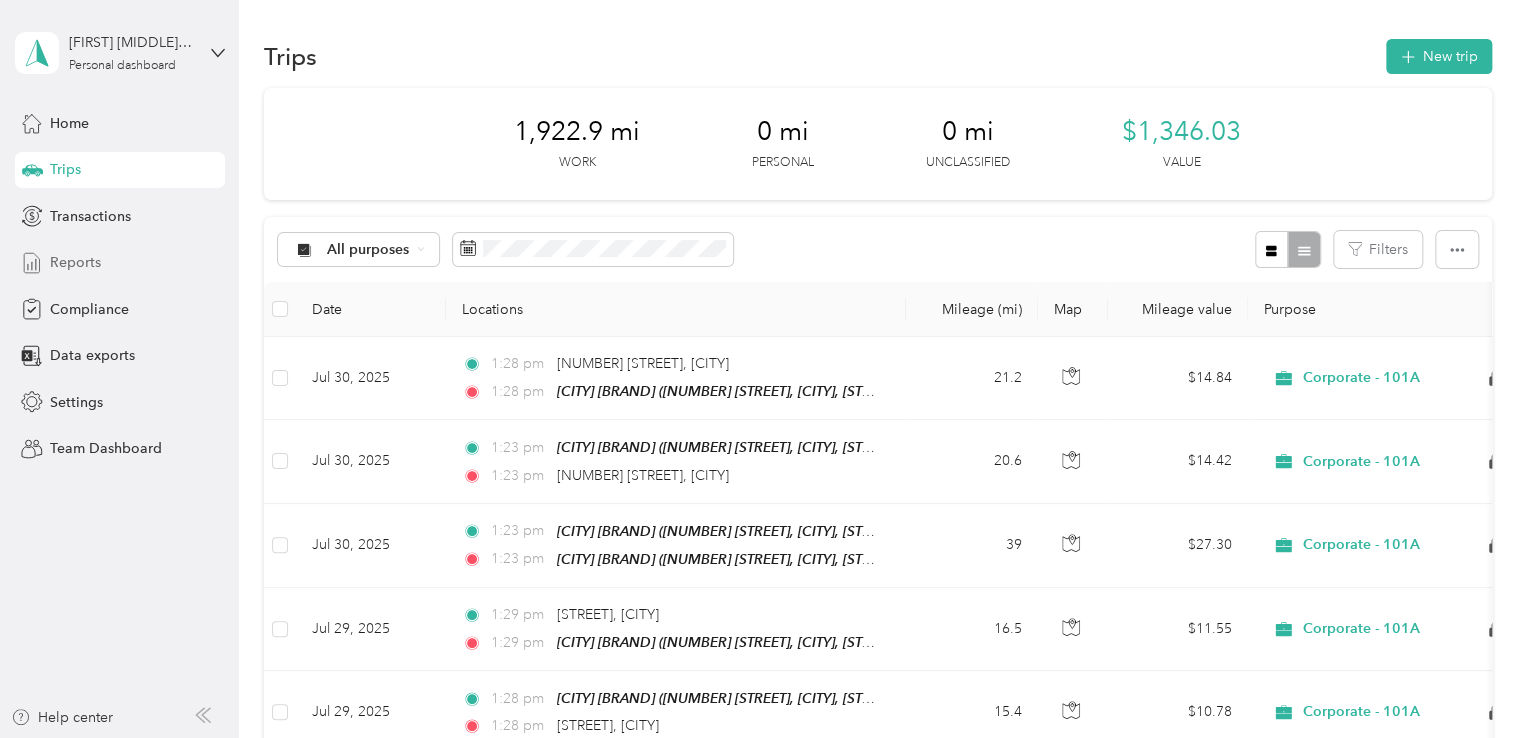 click on "Reports" at bounding box center [75, 262] 